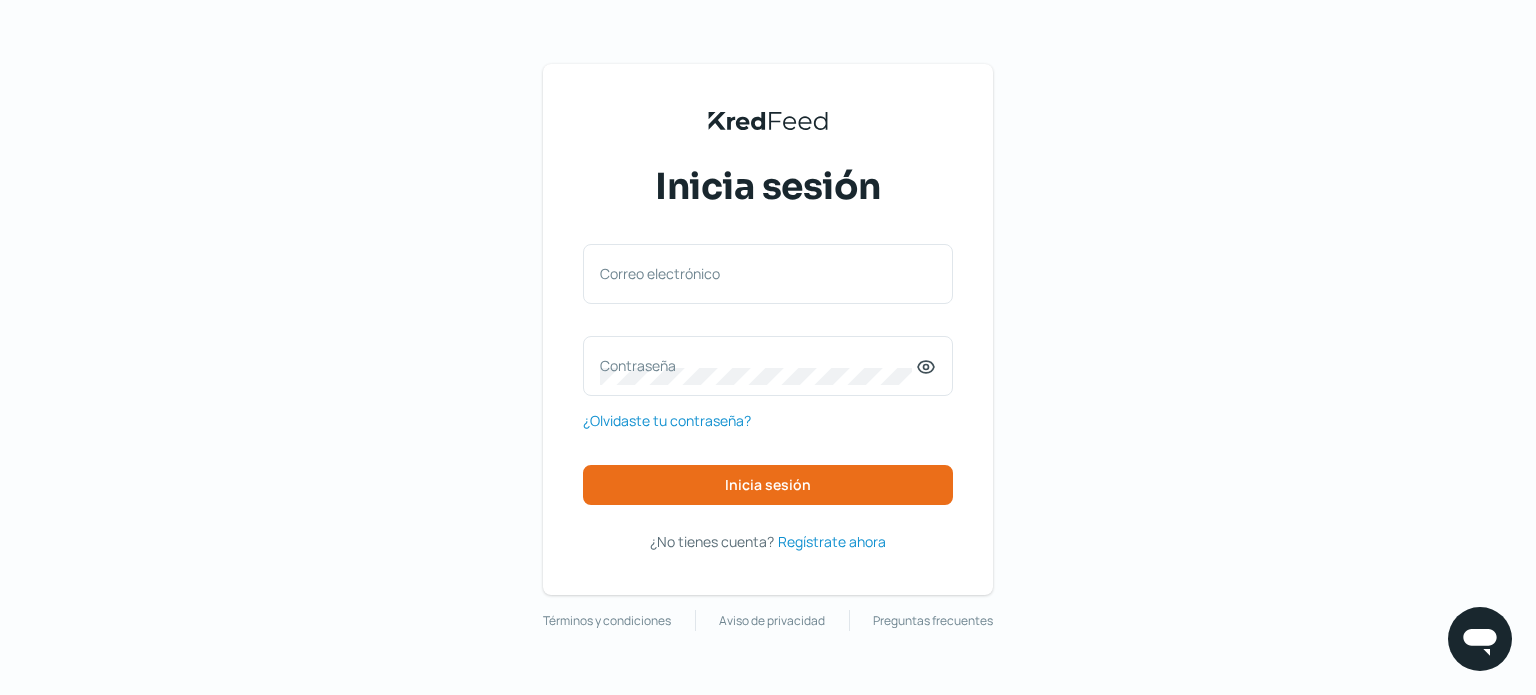 scroll, scrollTop: 0, scrollLeft: 0, axis: both 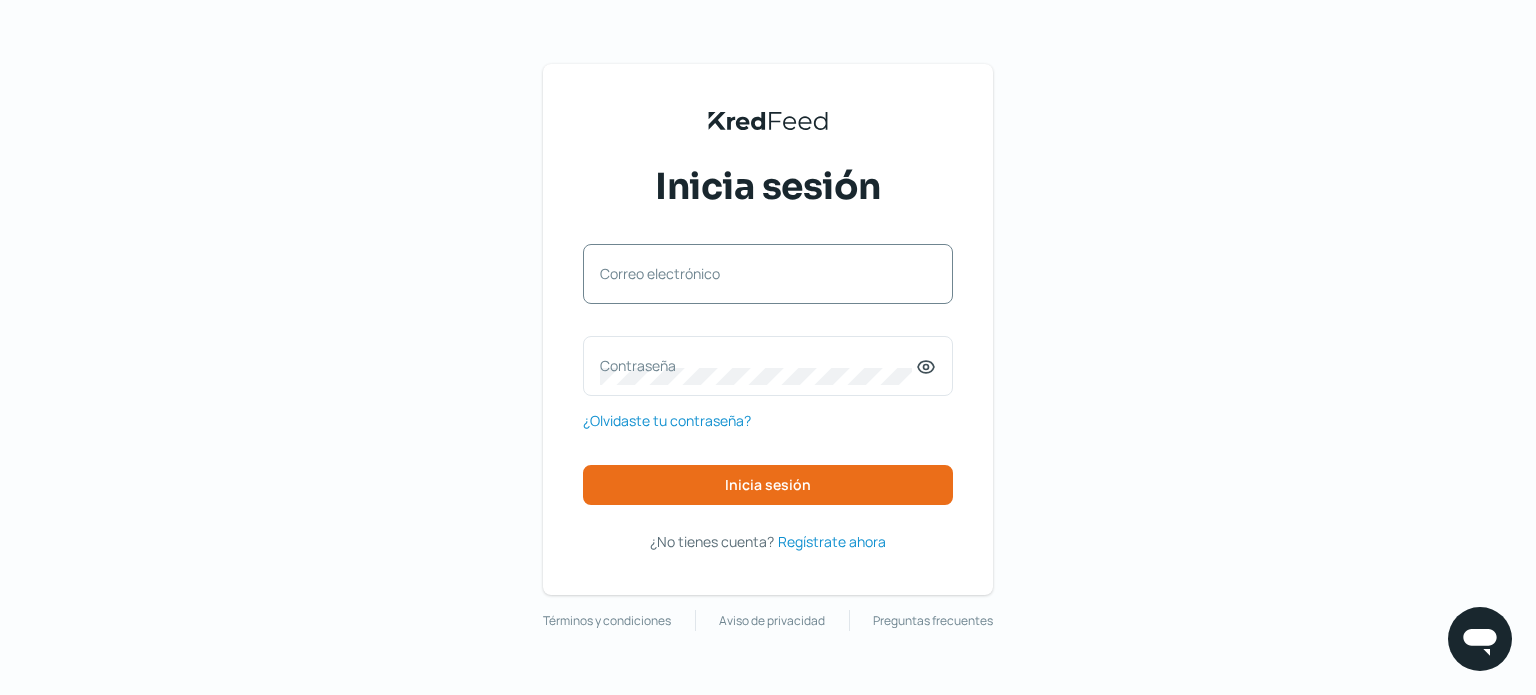 click on "Correo electrónico" at bounding box center [758, 273] 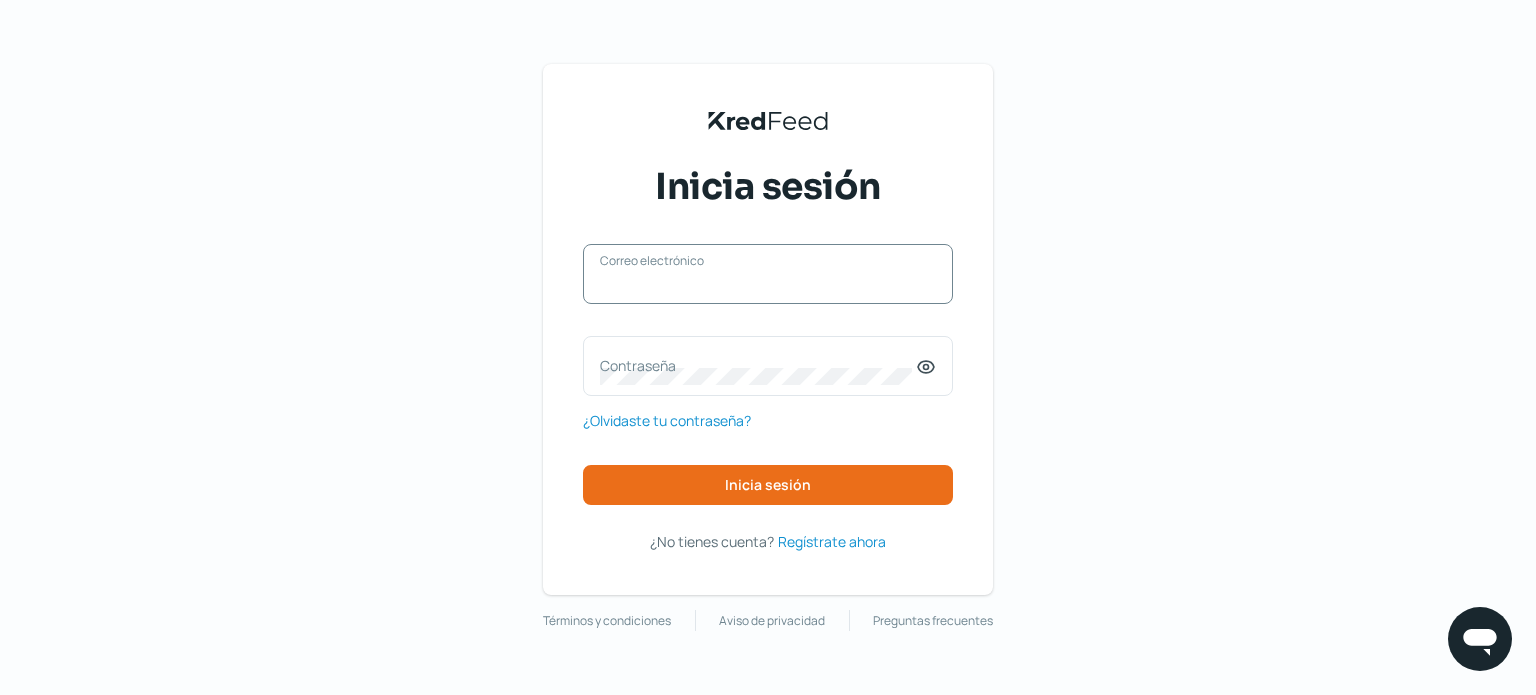 click on "Correo electrónico" at bounding box center [768, 284] 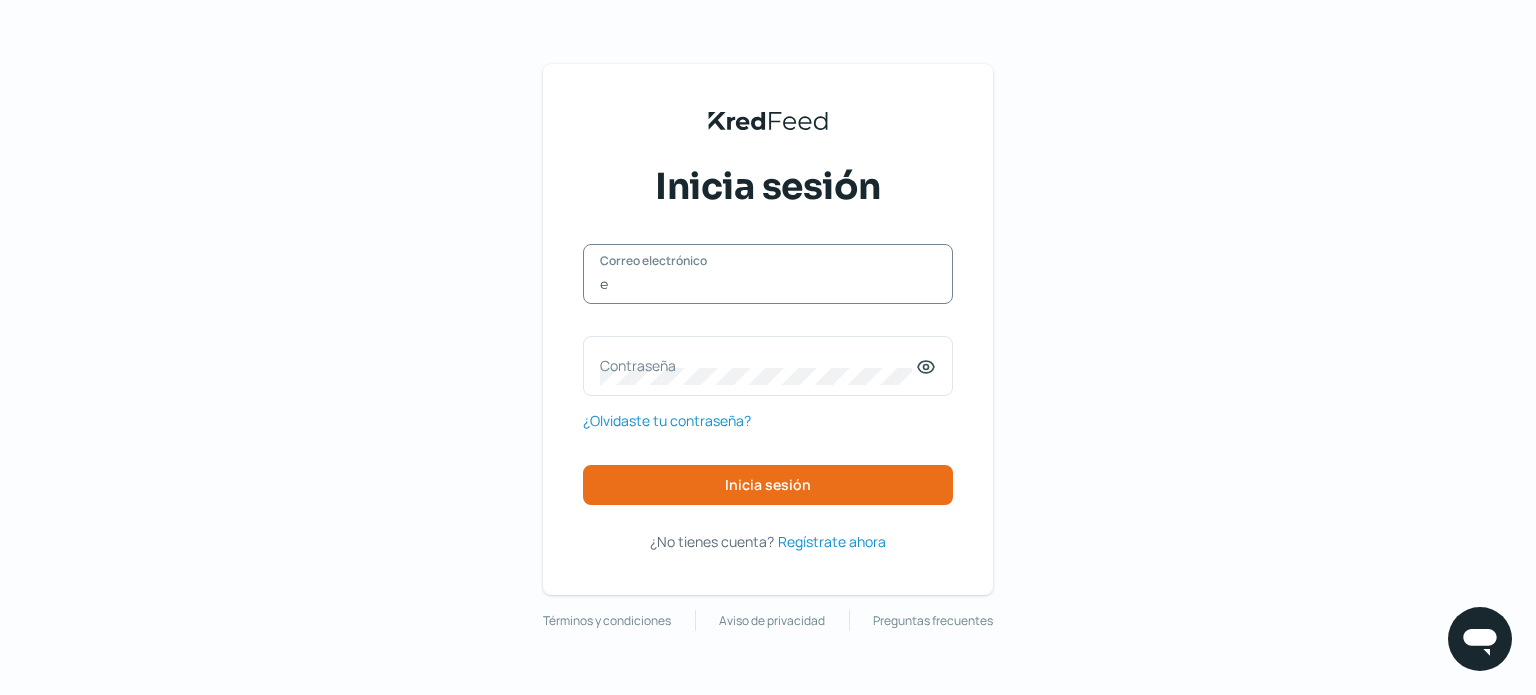 type on "[EMAIL]" 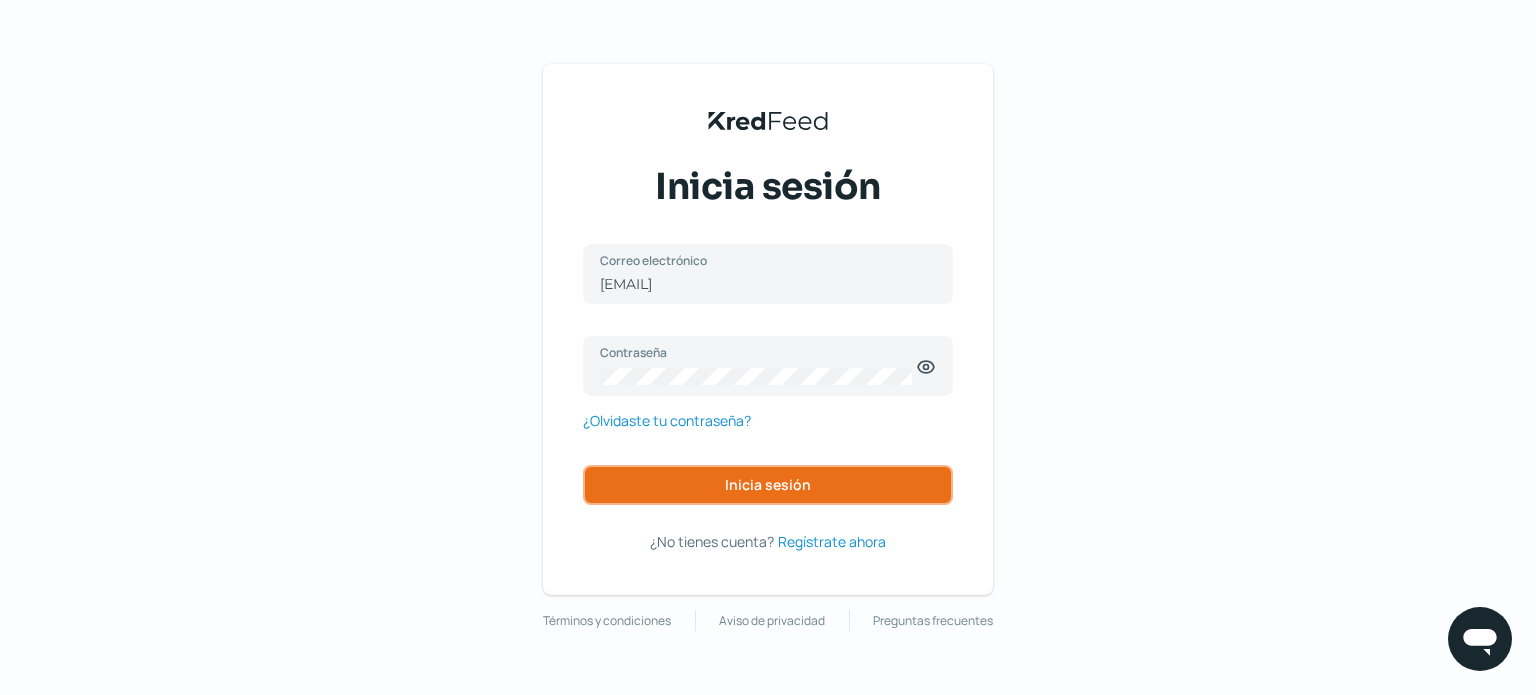click on "Inicia sesión" at bounding box center [768, 485] 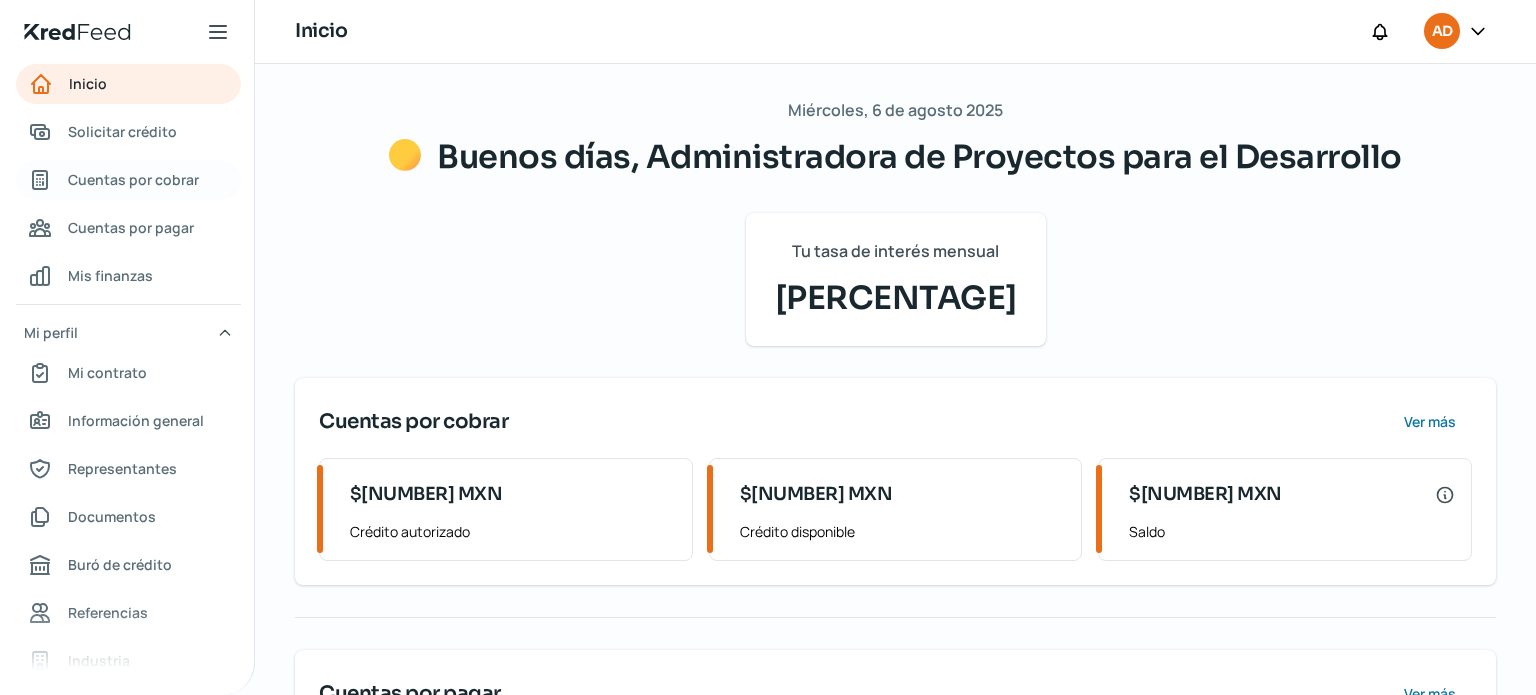 click on "Cuentas por cobrar" at bounding box center (133, 179) 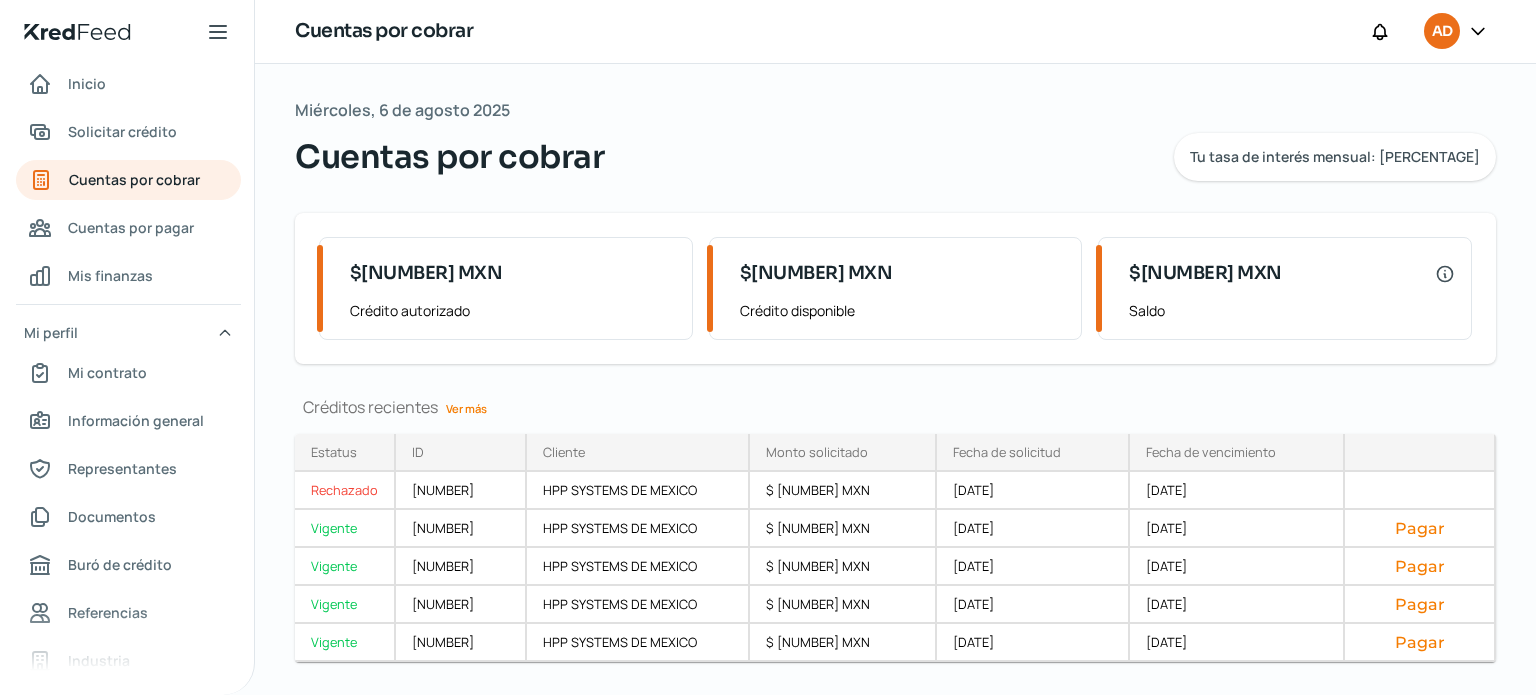 click on "Ver más" at bounding box center (466, 408) 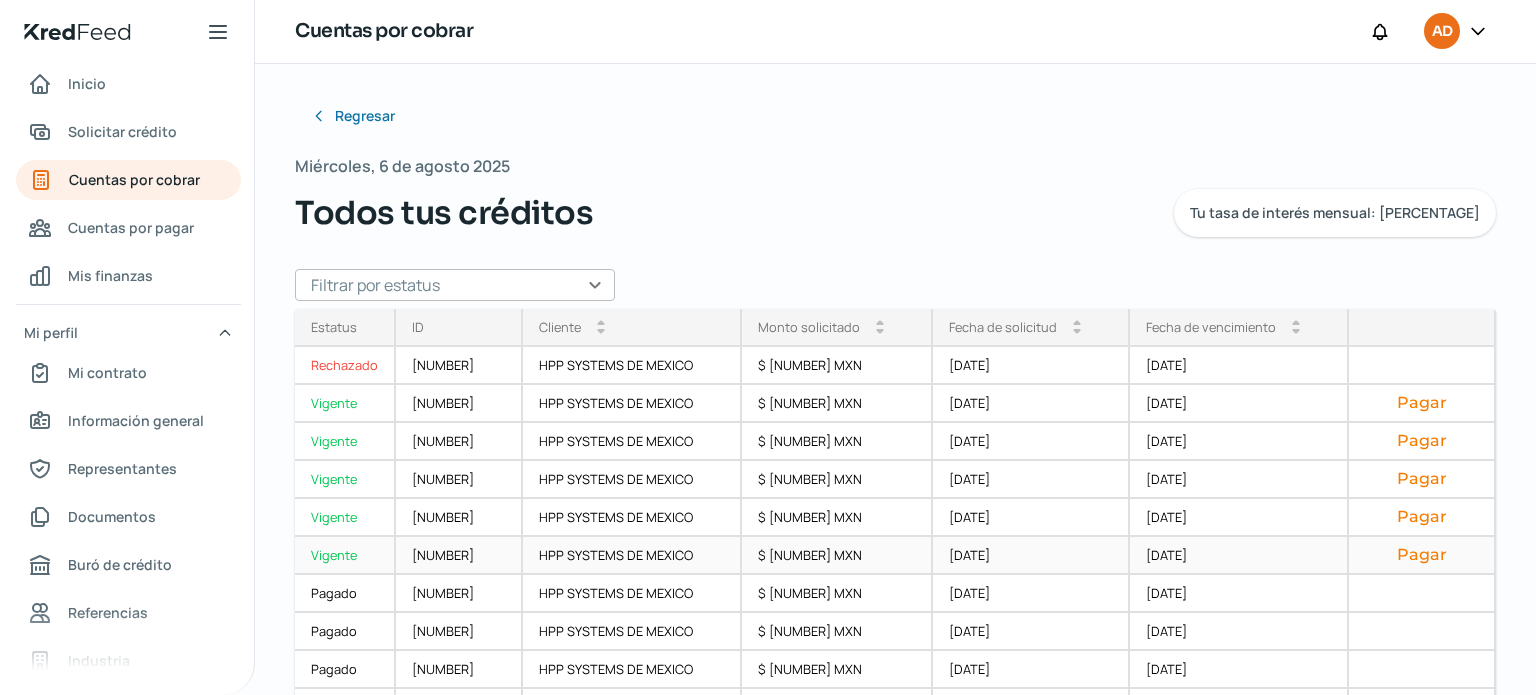 click on "Vigente" at bounding box center [345, 556] 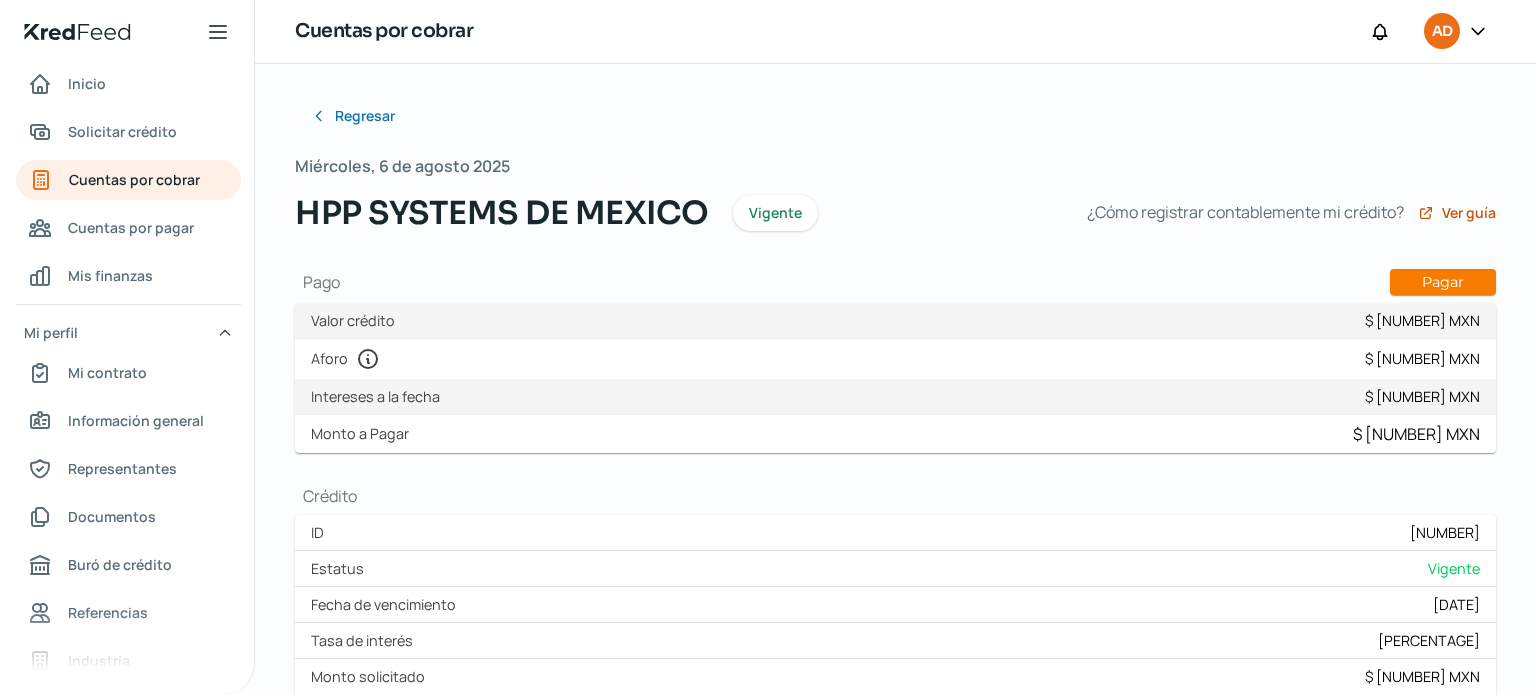 type on "[FILENAME]" 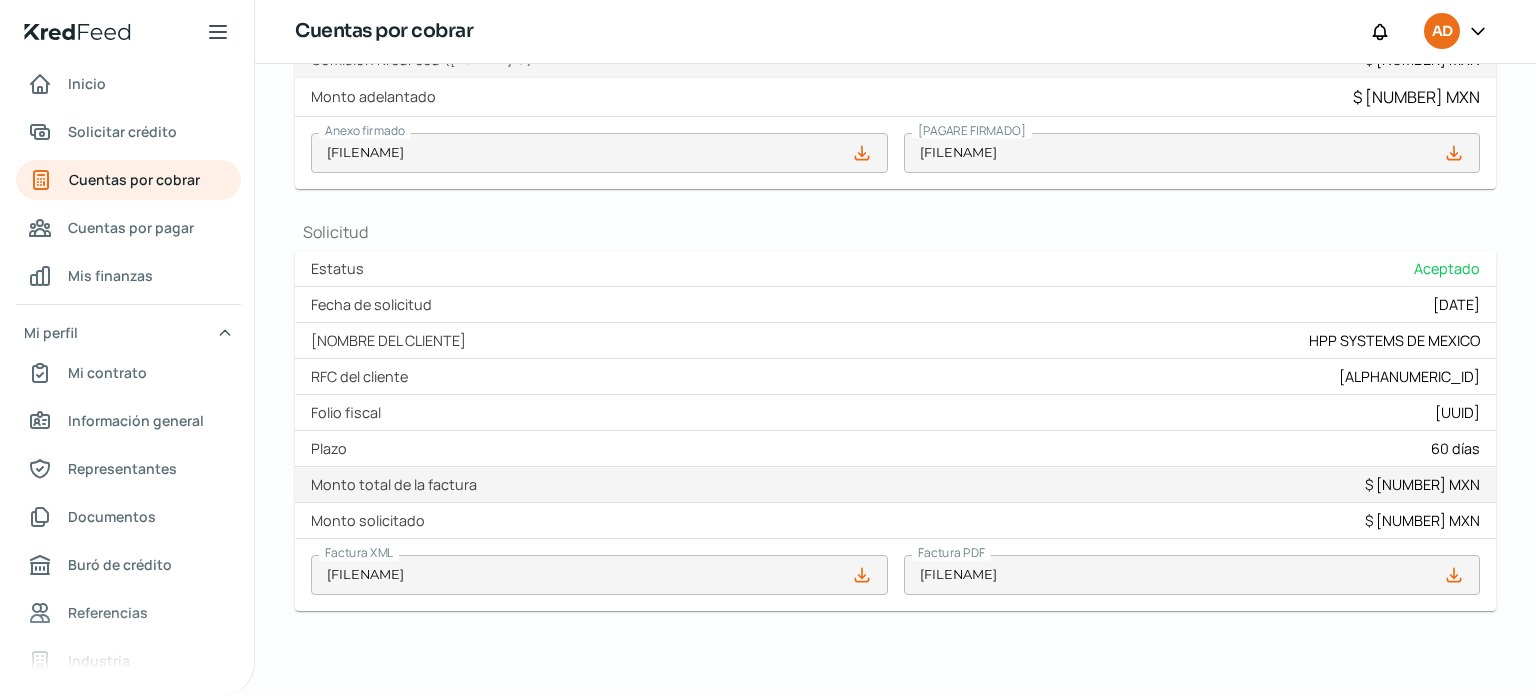 scroll, scrollTop: 752, scrollLeft: 0, axis: vertical 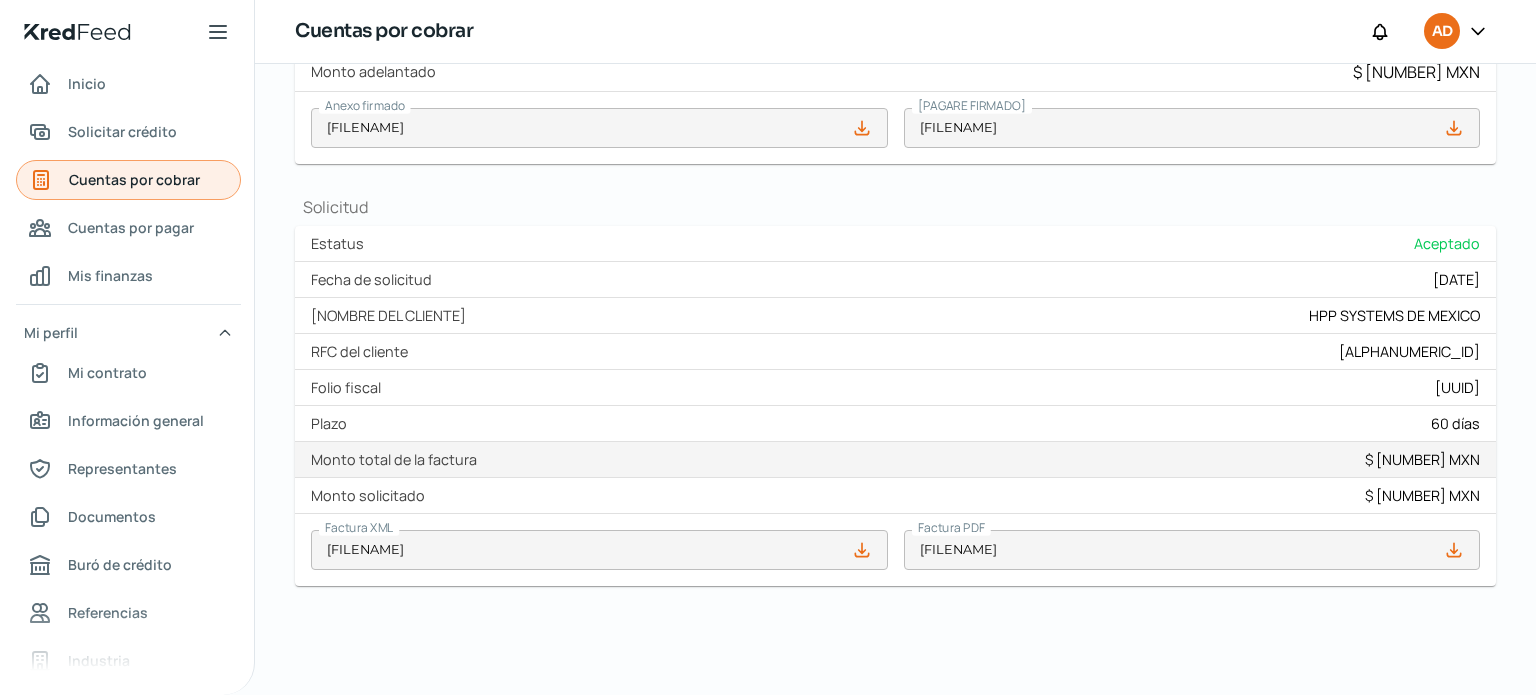 click on "Cuentas por cobrar" at bounding box center (134, 179) 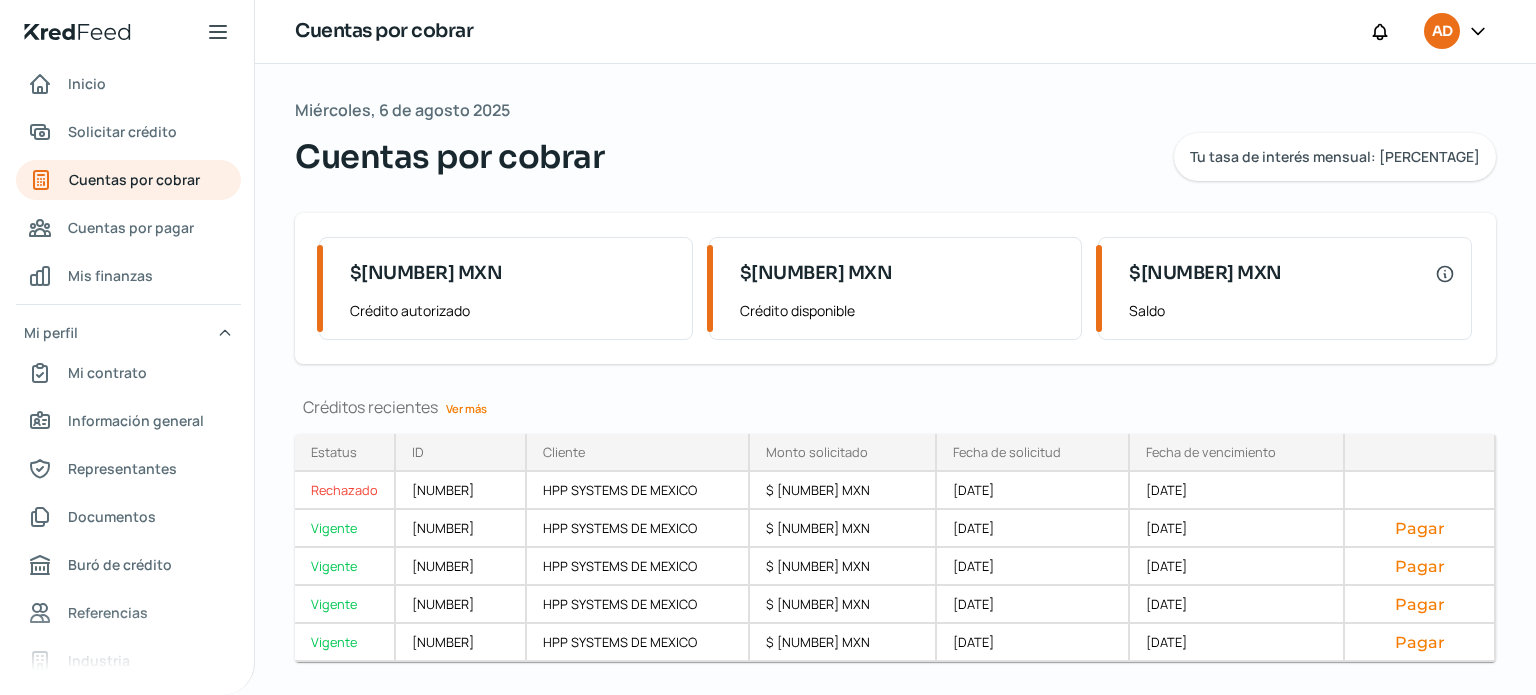 click on "Ver más" at bounding box center (466, 408) 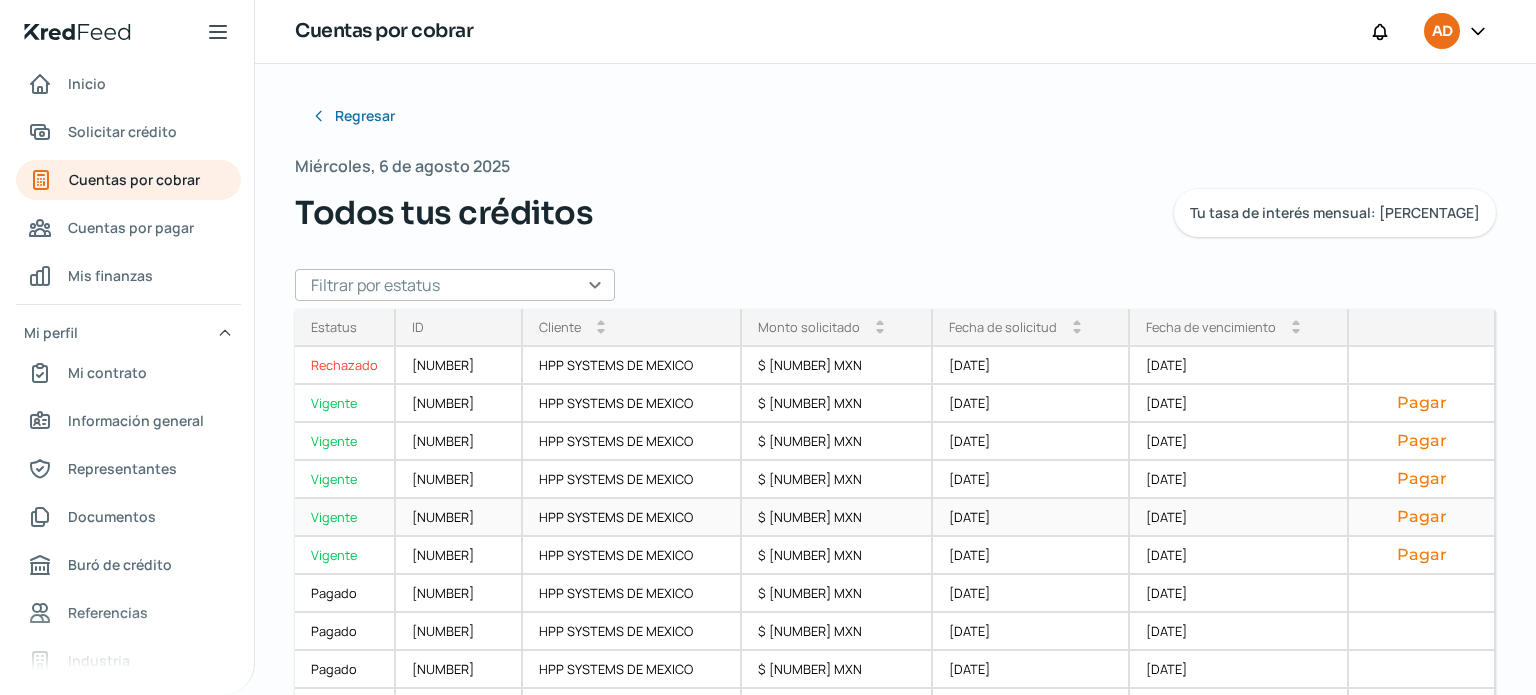 click on "Vigente" at bounding box center (345, 518) 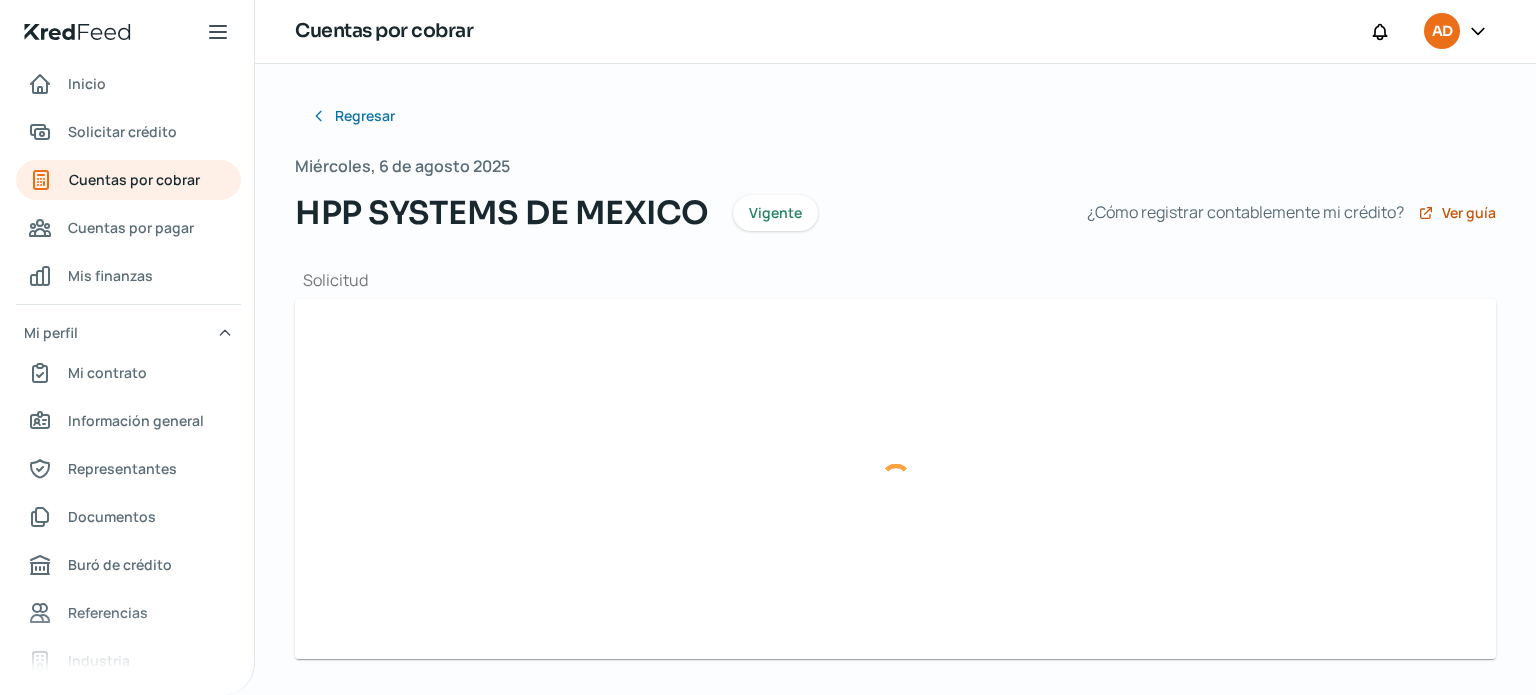 type on "[FILENAME]" 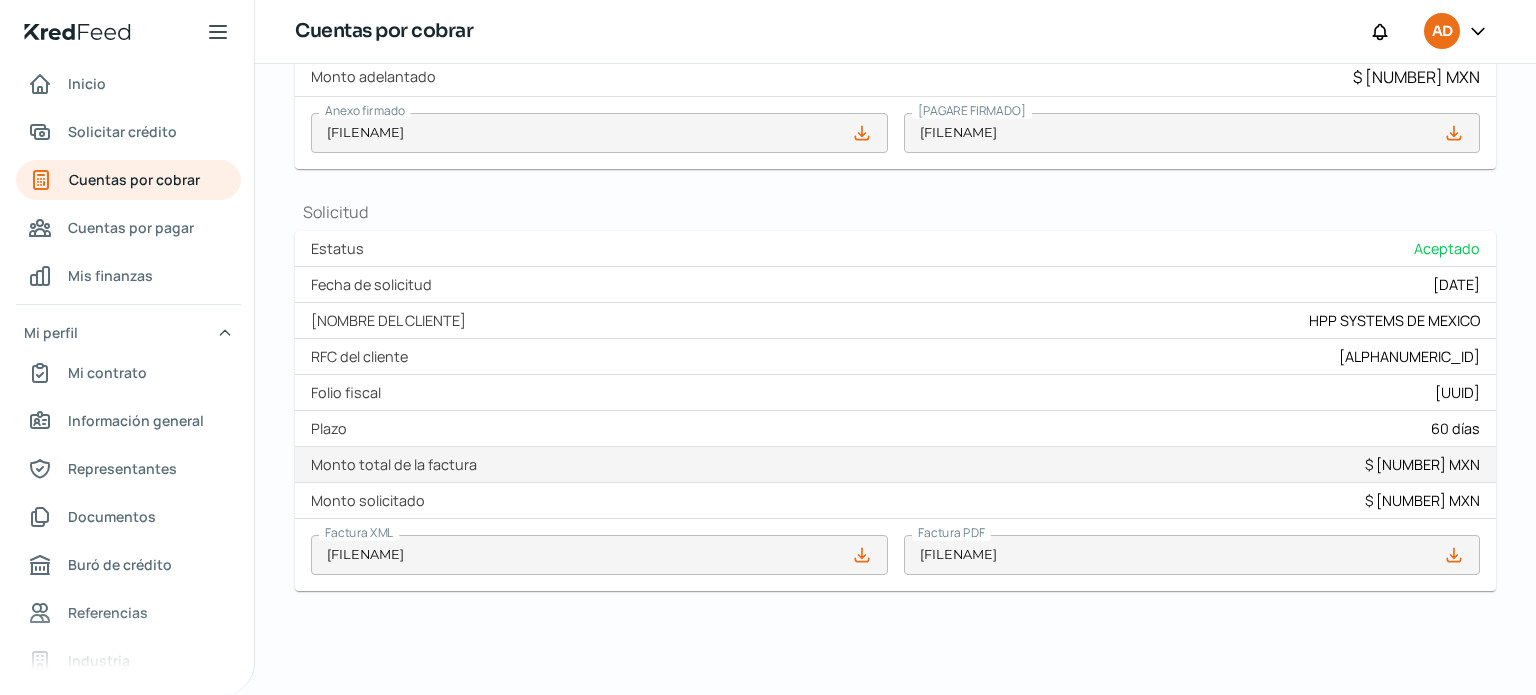 scroll, scrollTop: 752, scrollLeft: 0, axis: vertical 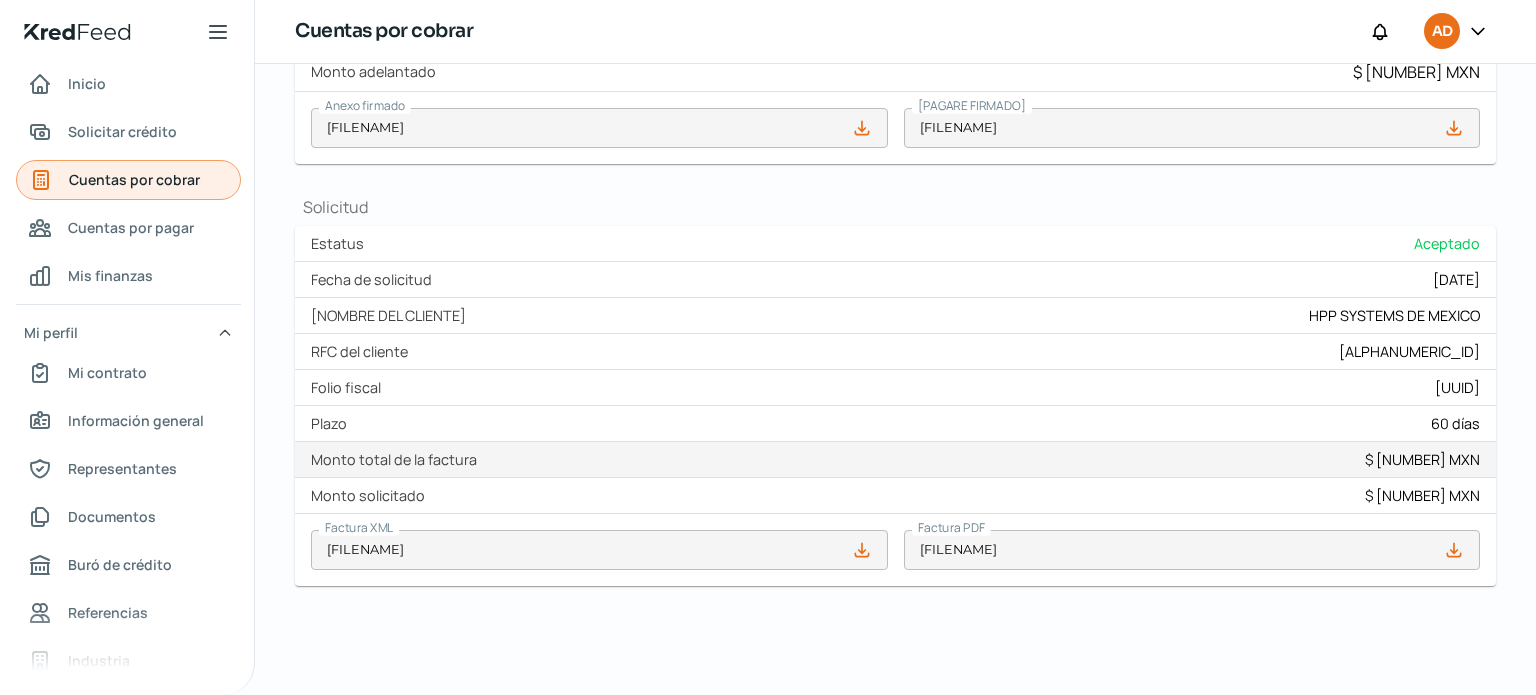 click on "Cuentas por cobrar" at bounding box center [134, 179] 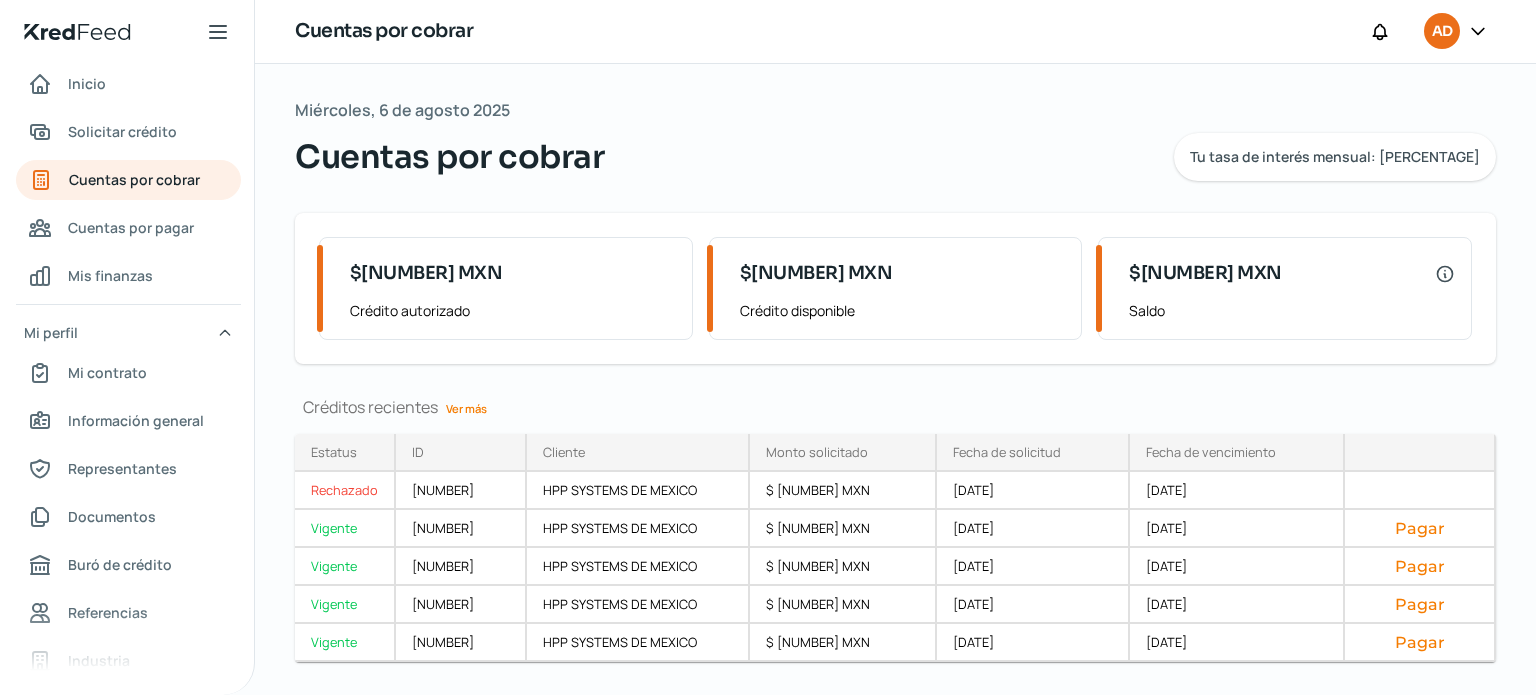 click on "Ver más" at bounding box center (466, 408) 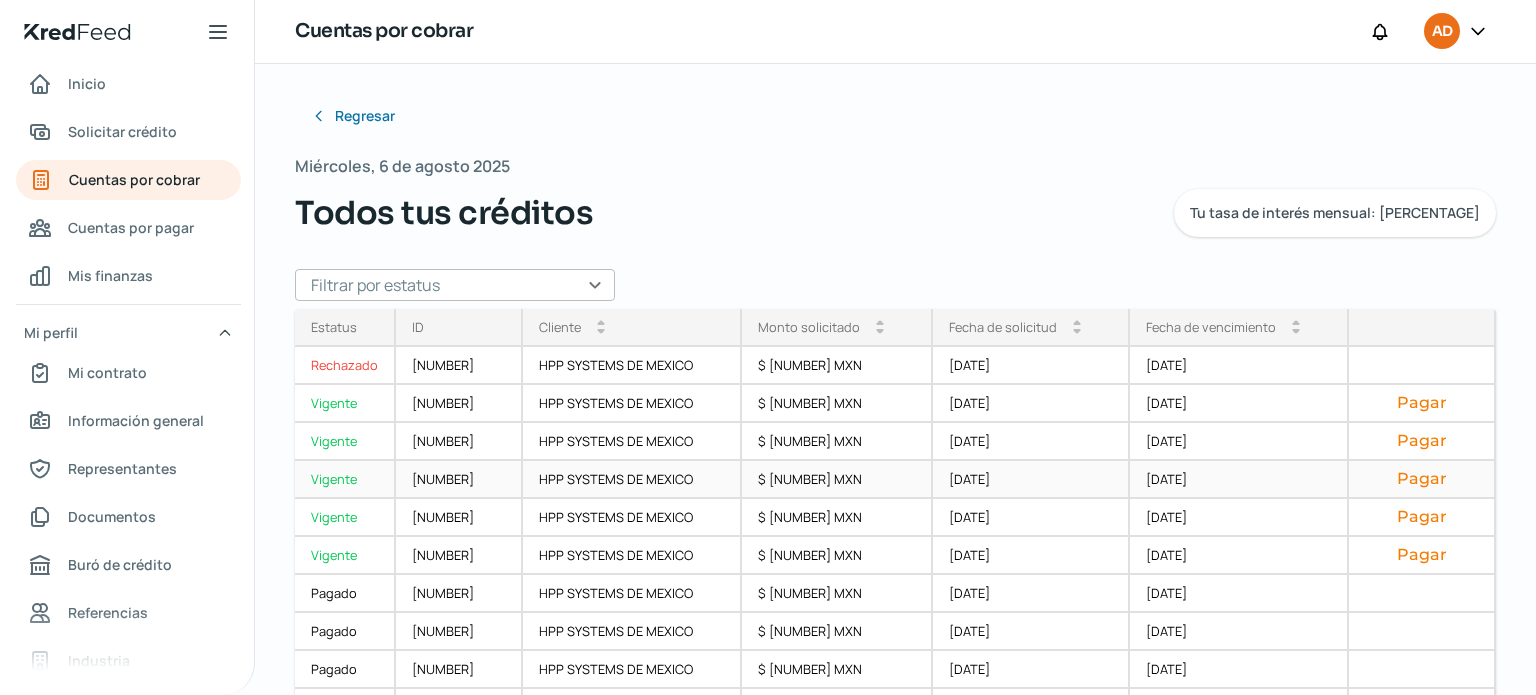 click on "Vigente" at bounding box center [345, 480] 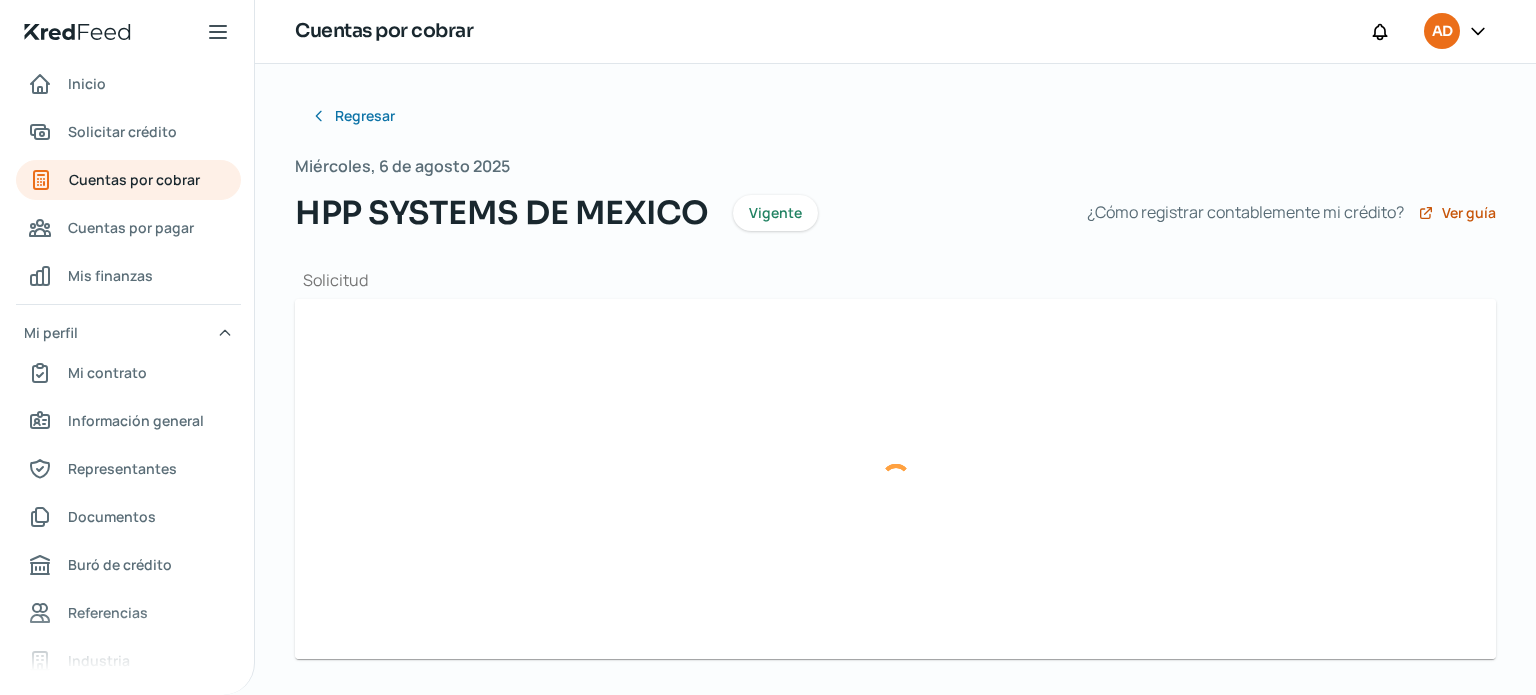 type on "[FILENAME]" 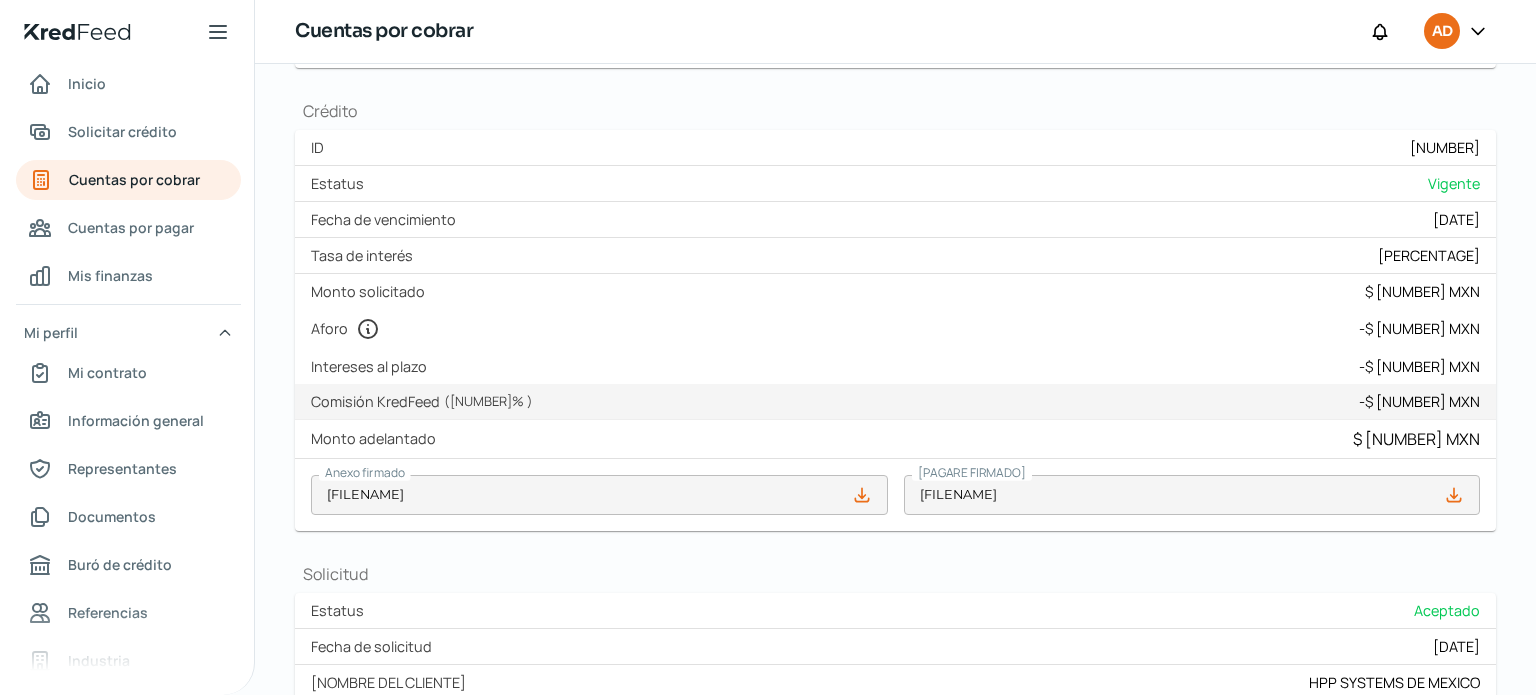 scroll, scrollTop: 396, scrollLeft: 0, axis: vertical 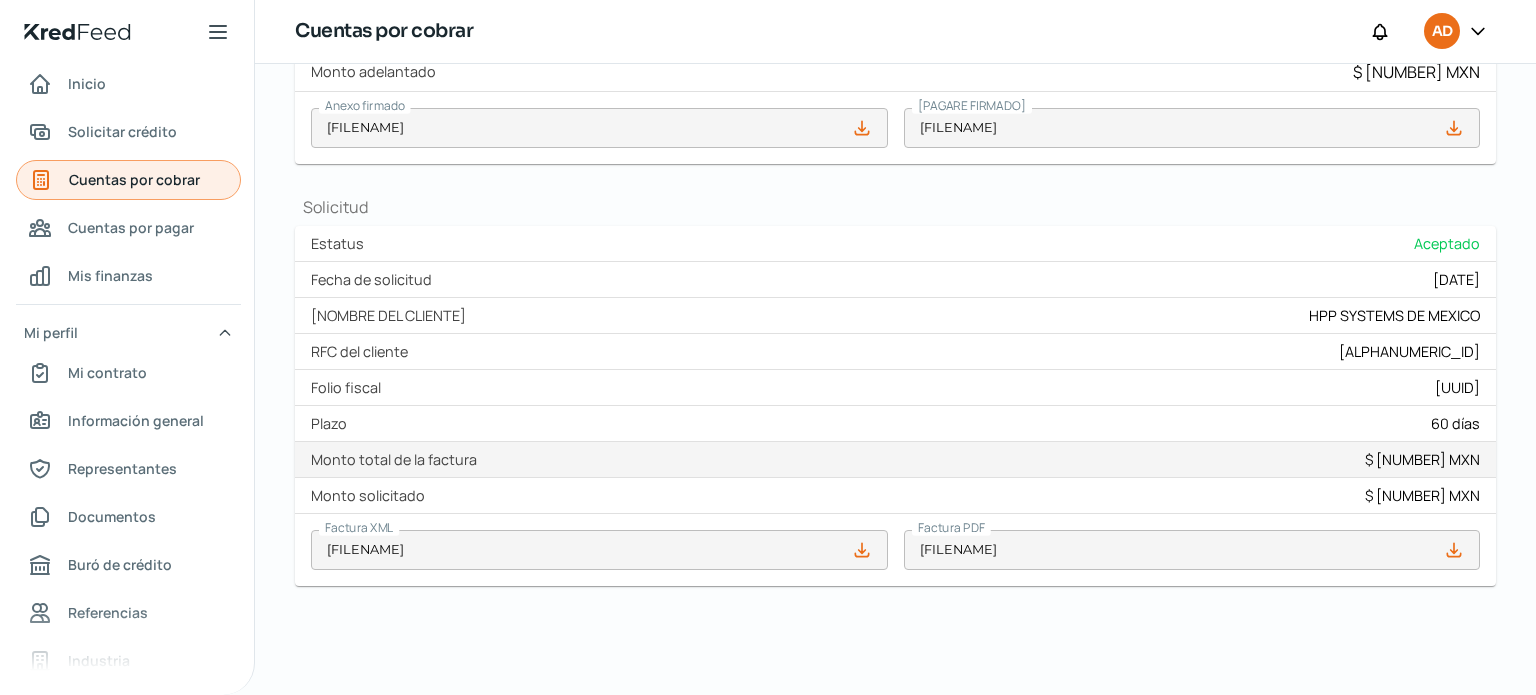 click on "Cuentas por cobrar" at bounding box center [134, 179] 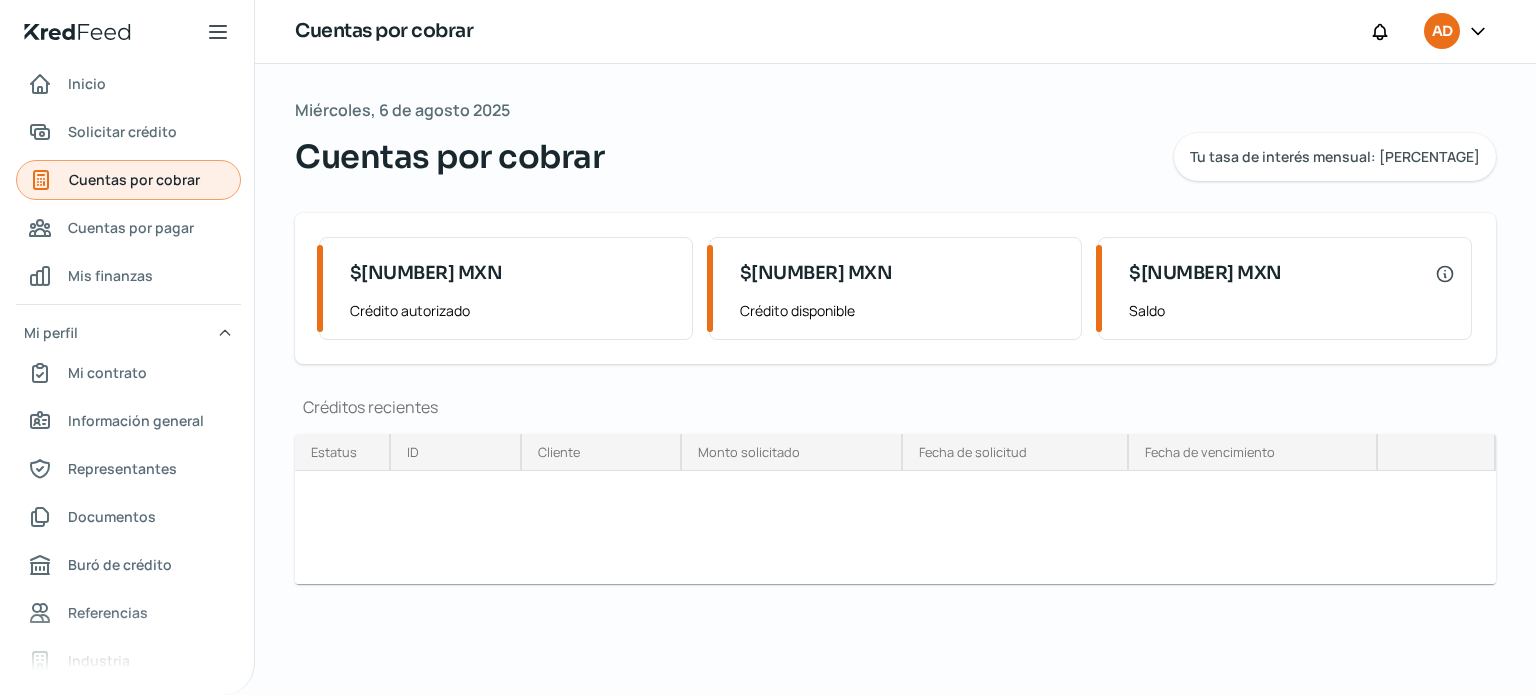 scroll, scrollTop: 0, scrollLeft: 0, axis: both 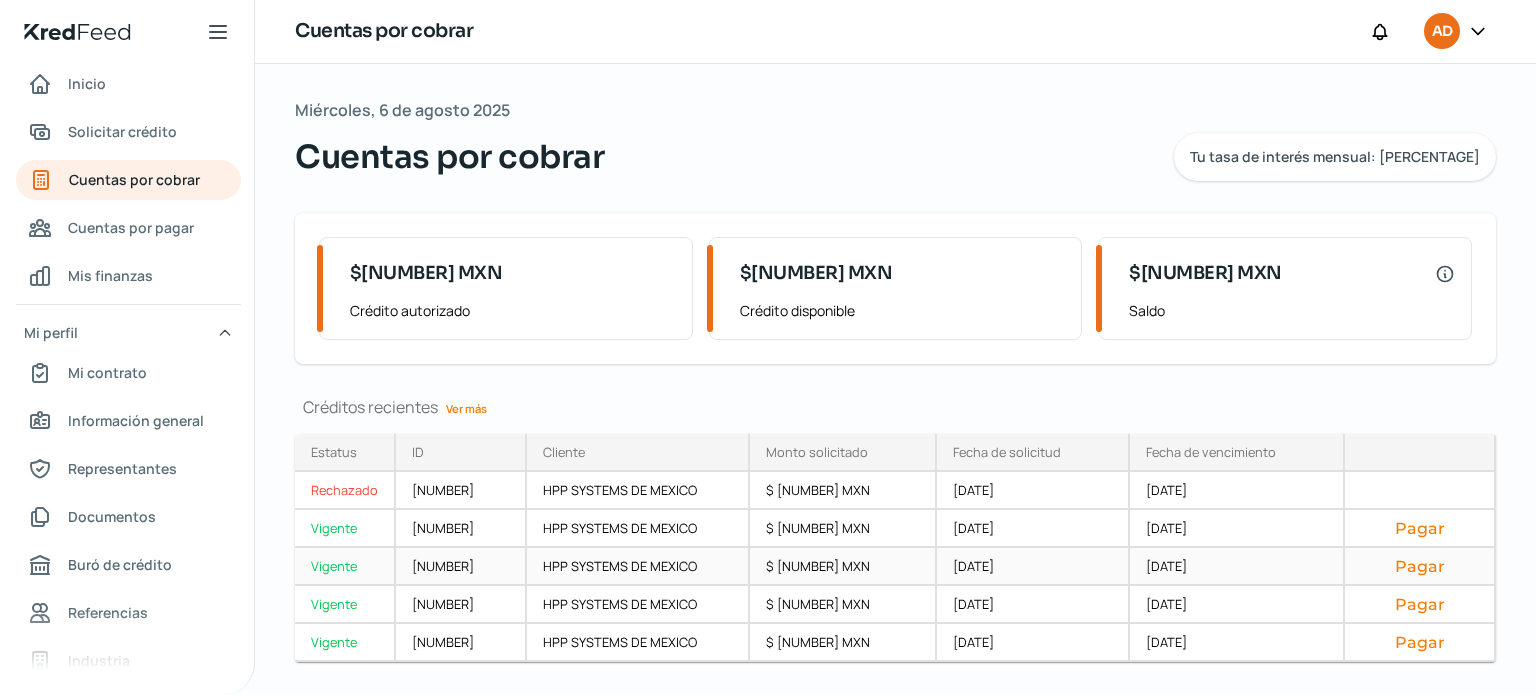 click on "Vigente" at bounding box center (345, 567) 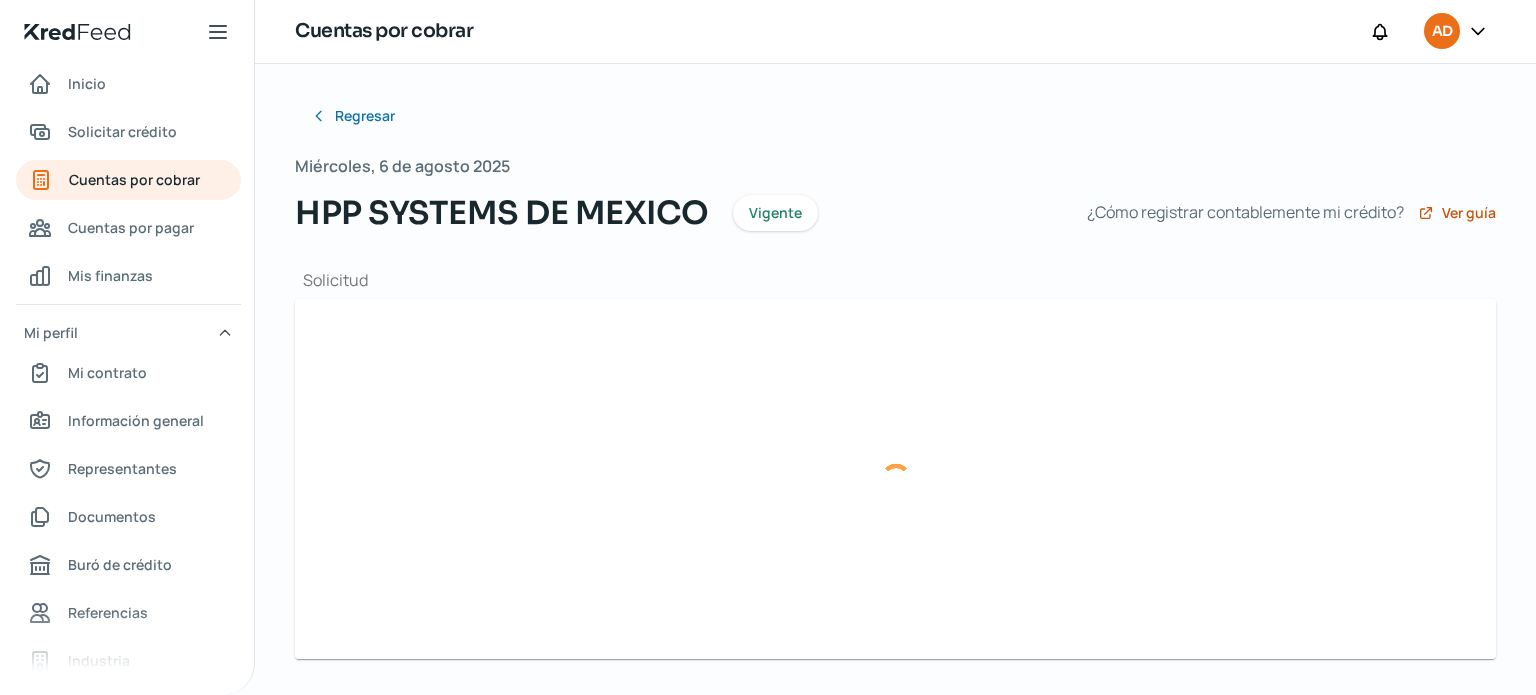 type on "[FILENAME]" 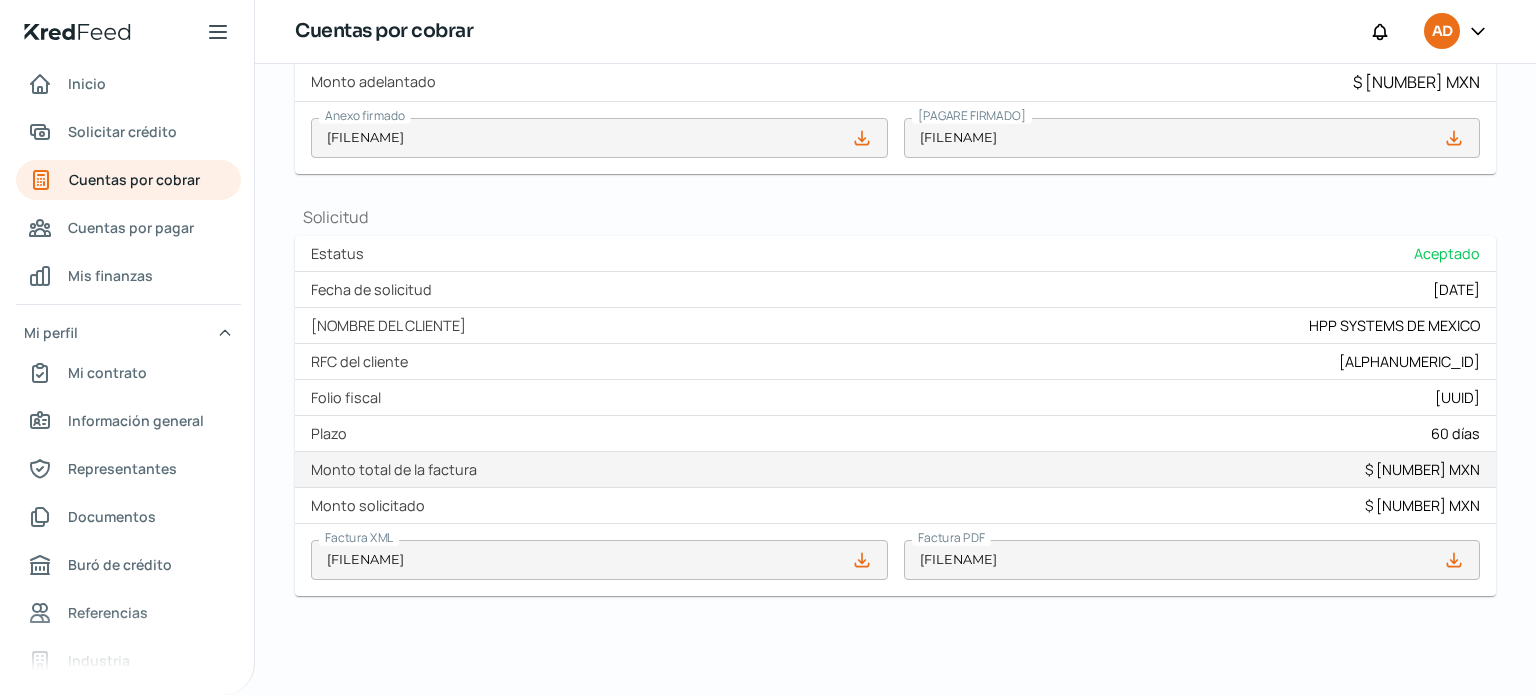 scroll, scrollTop: 752, scrollLeft: 0, axis: vertical 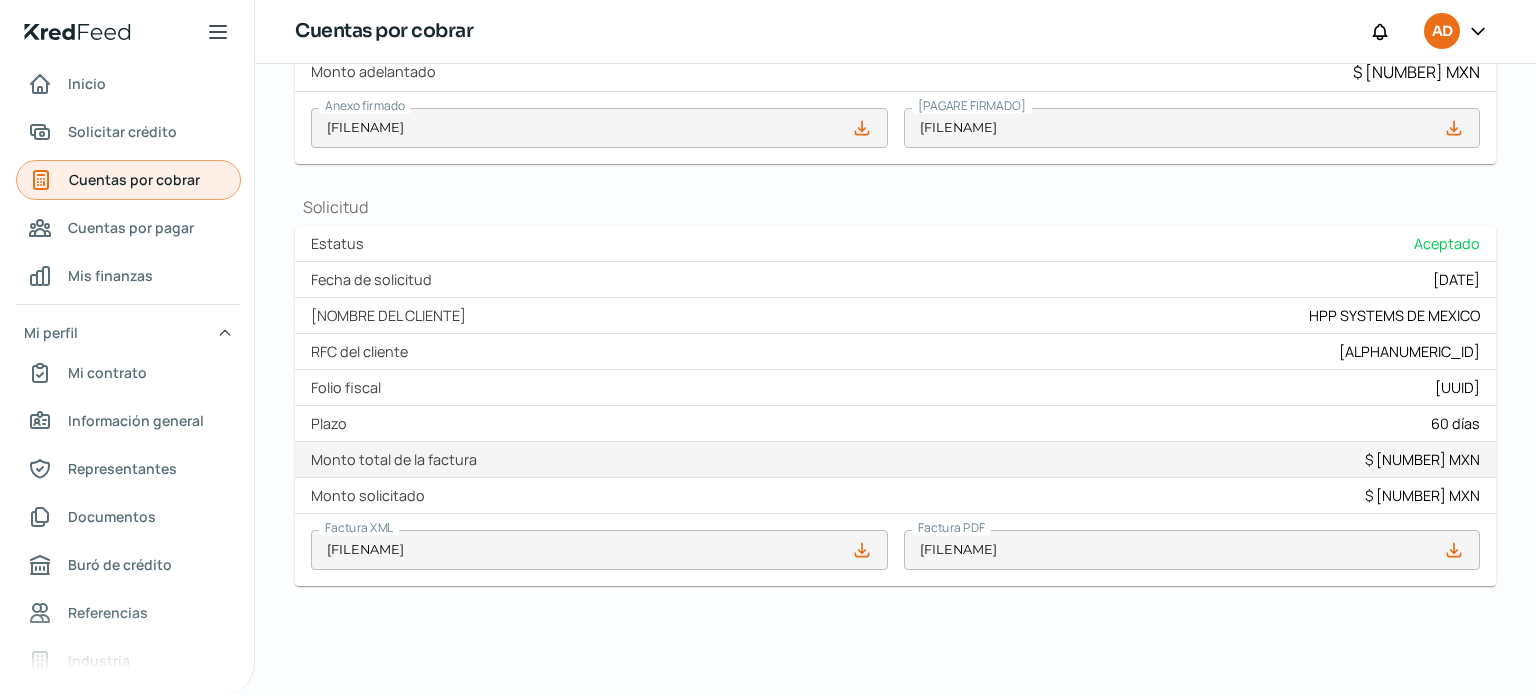 click on "Cuentas por cobrar" at bounding box center [134, 179] 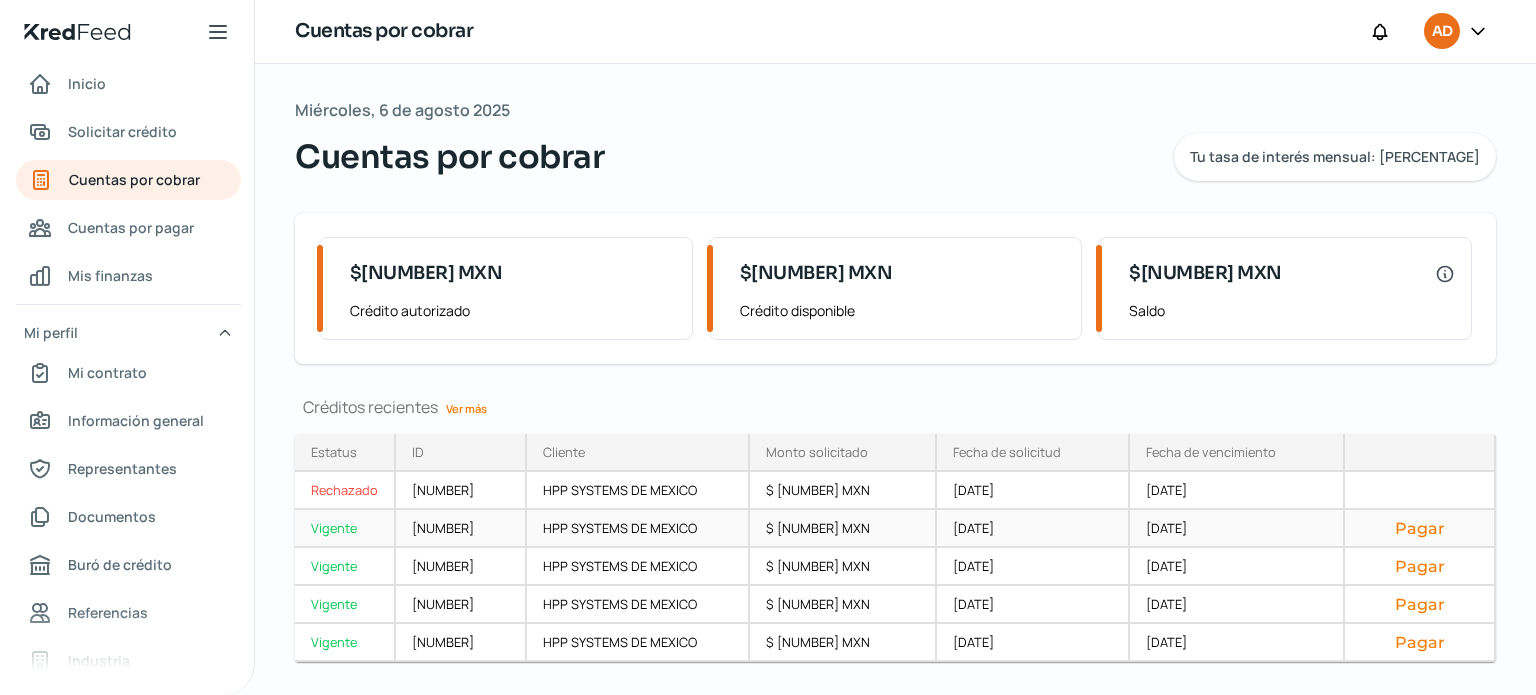 click on "Vigente" at bounding box center [345, 529] 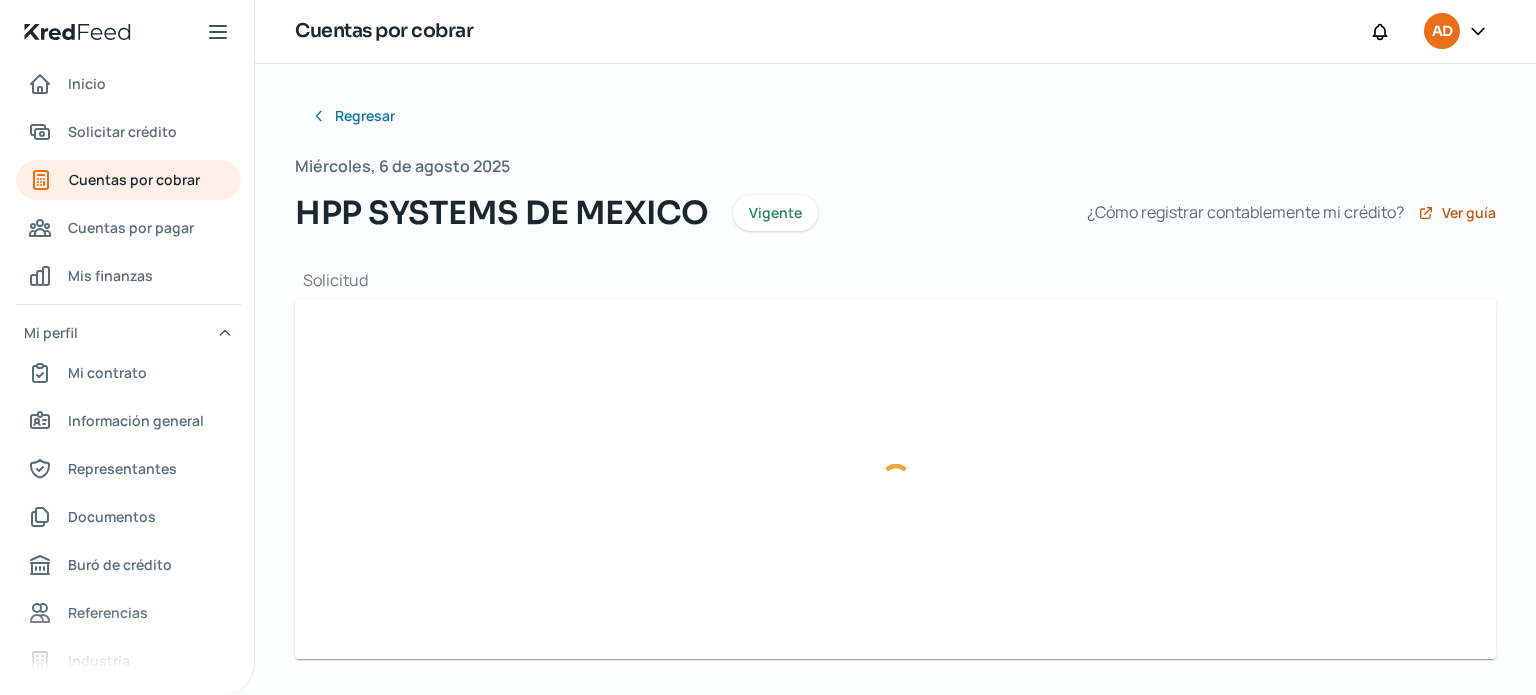 type on "[FILENAME]" 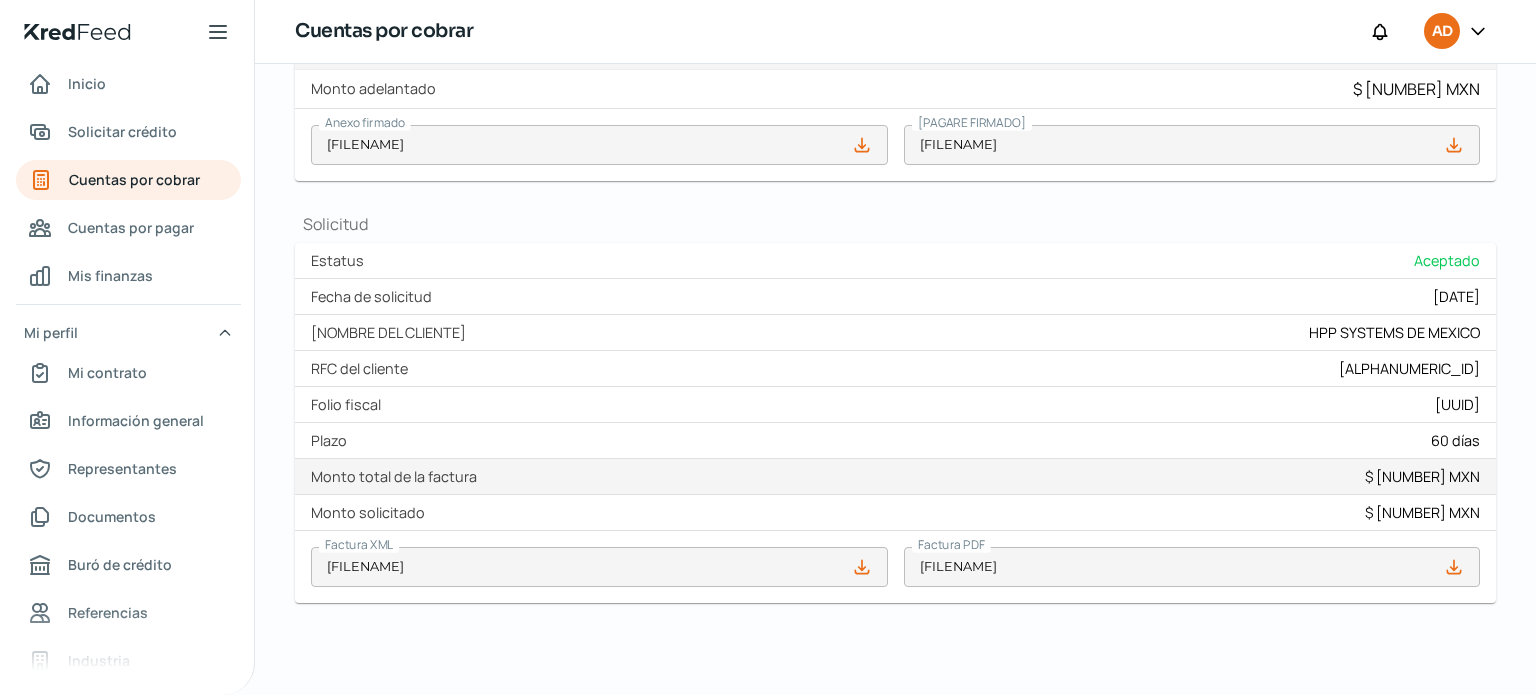 scroll, scrollTop: 752, scrollLeft: 0, axis: vertical 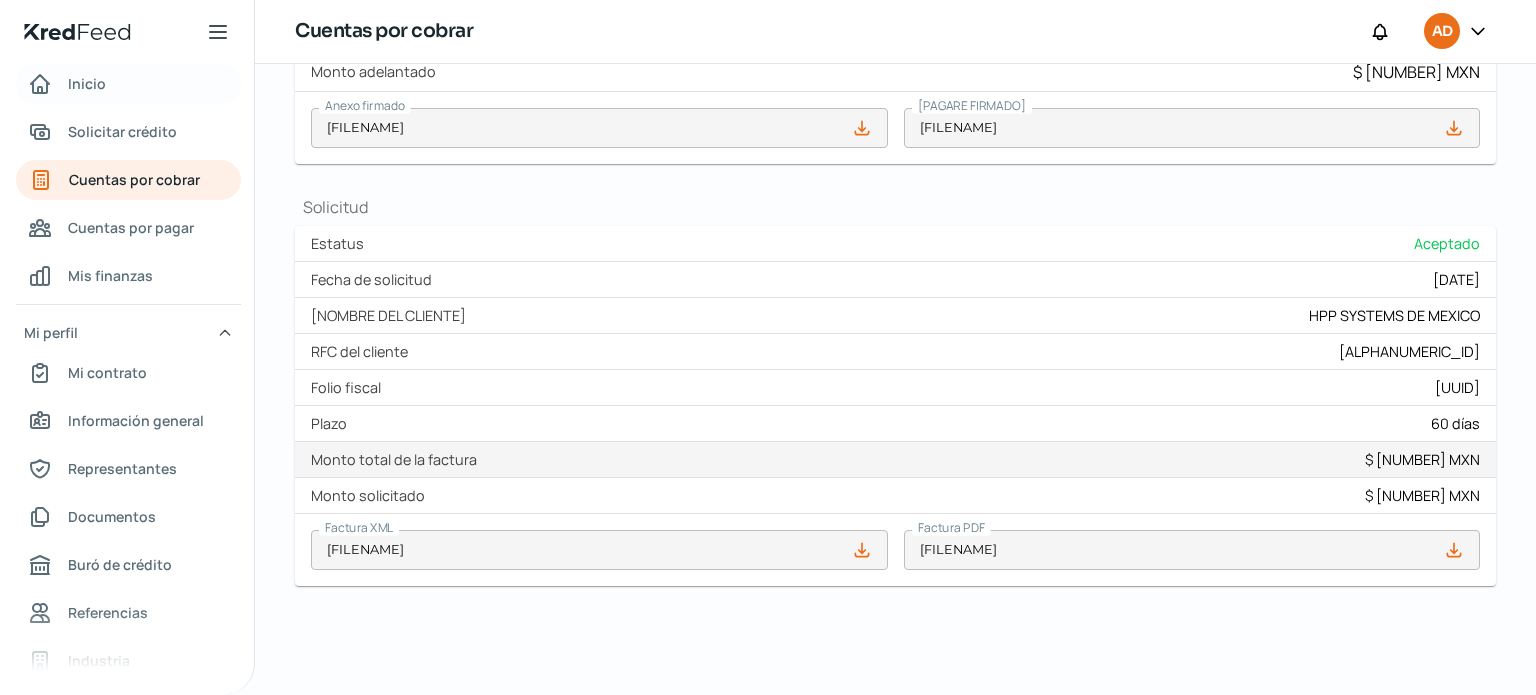 click on "Inicio" at bounding box center [87, 83] 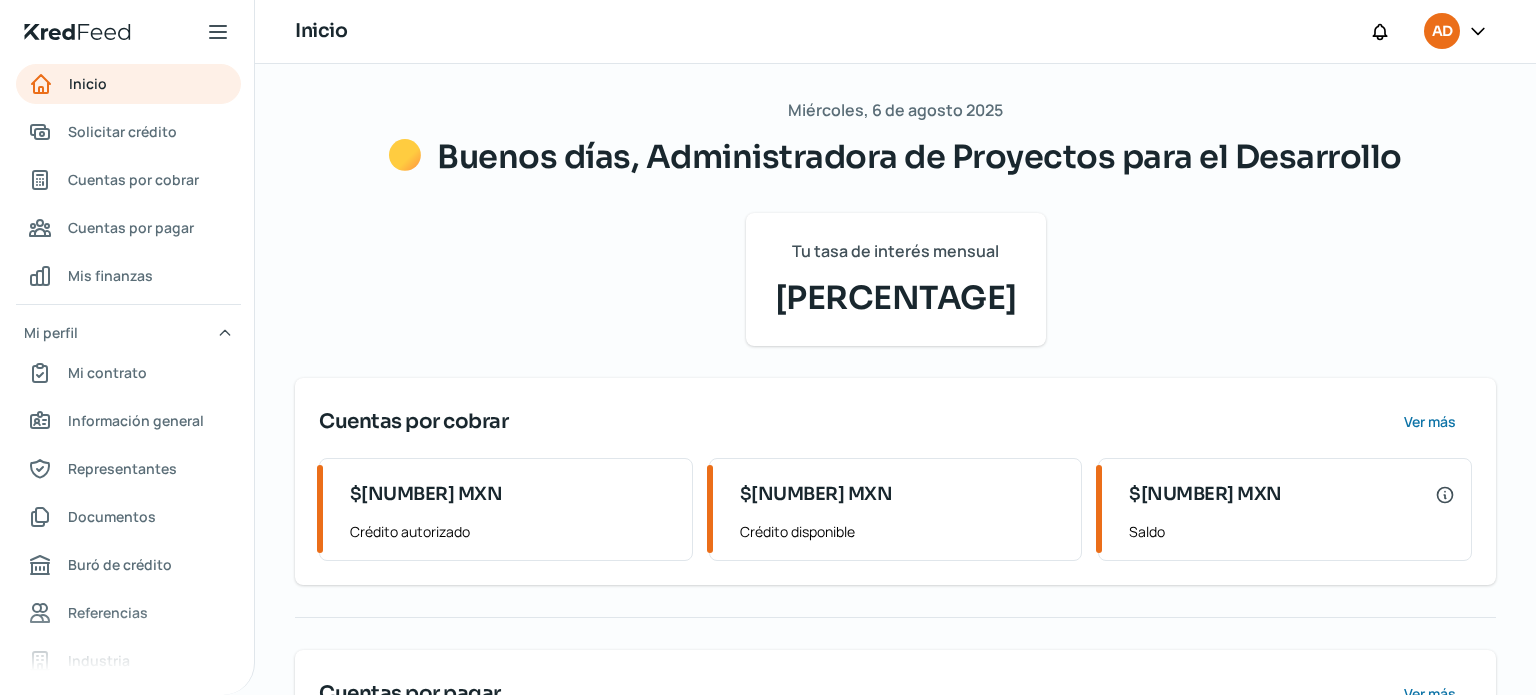 click 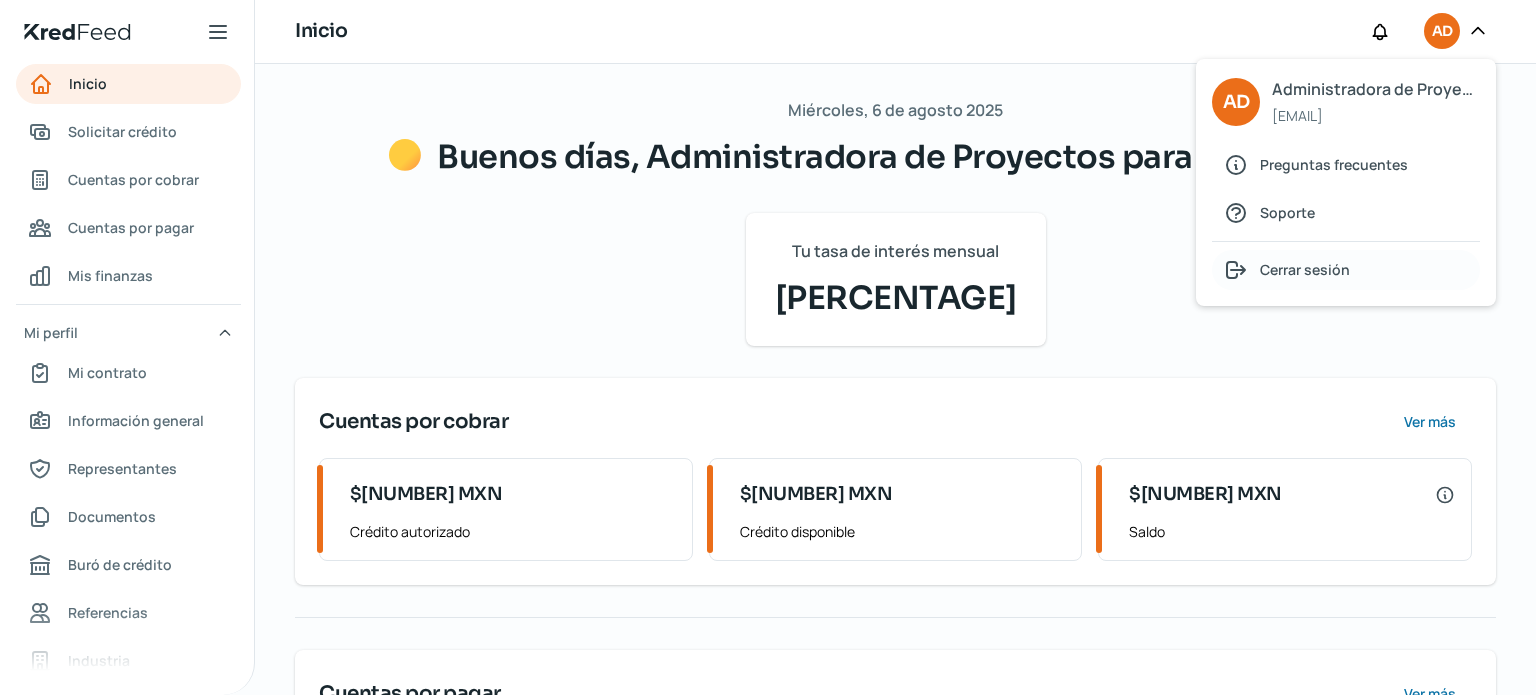 click on "Cerrar sesión" at bounding box center (1305, 269) 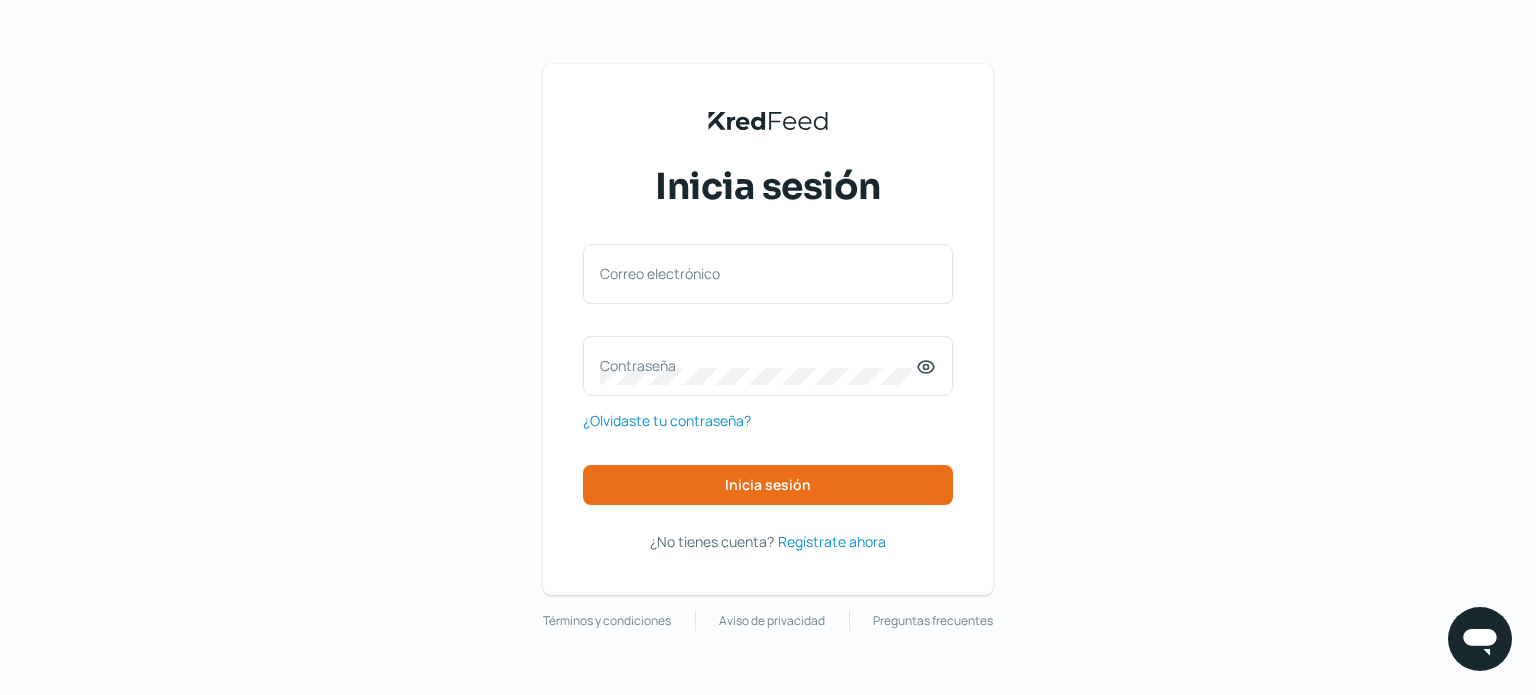 scroll, scrollTop: 0, scrollLeft: 0, axis: both 